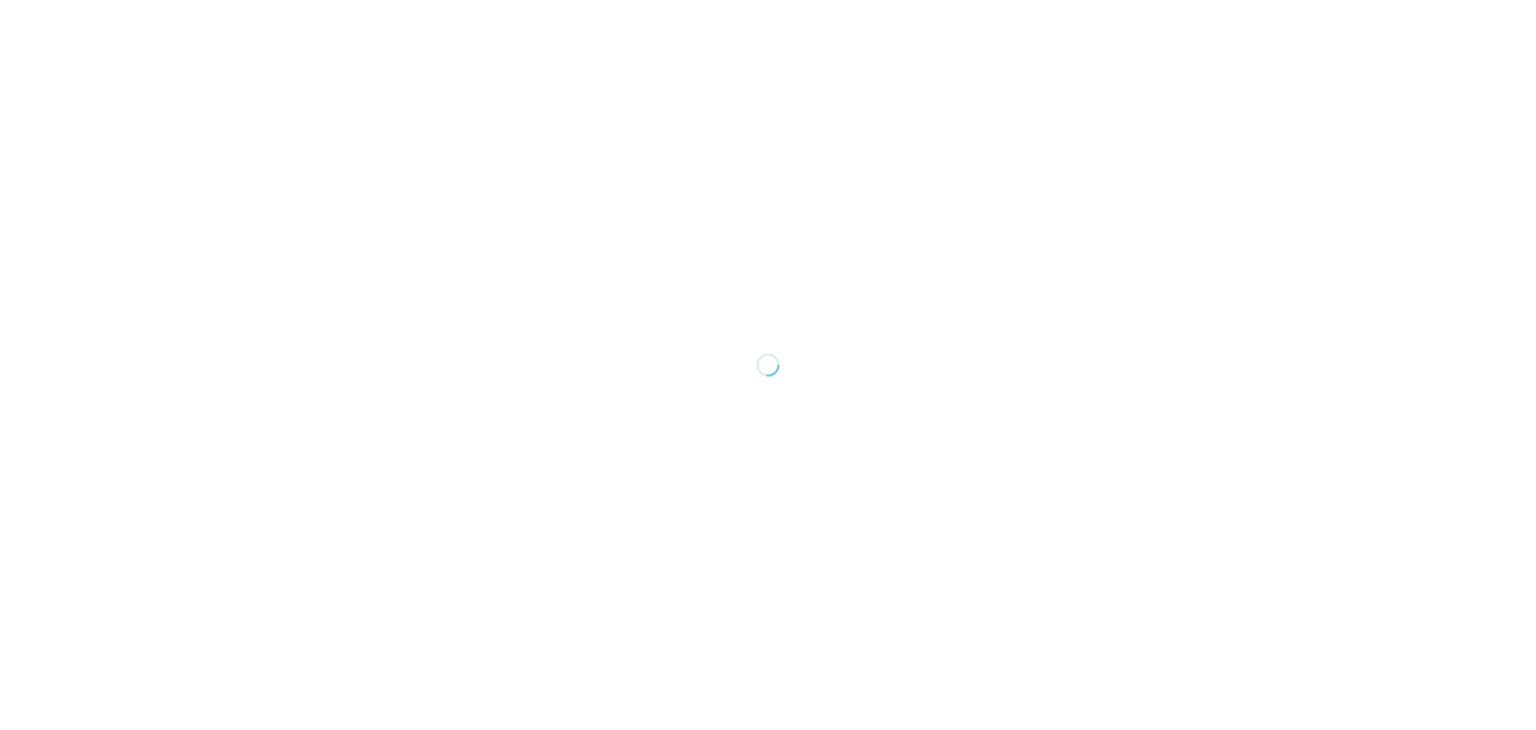 scroll, scrollTop: 0, scrollLeft: 0, axis: both 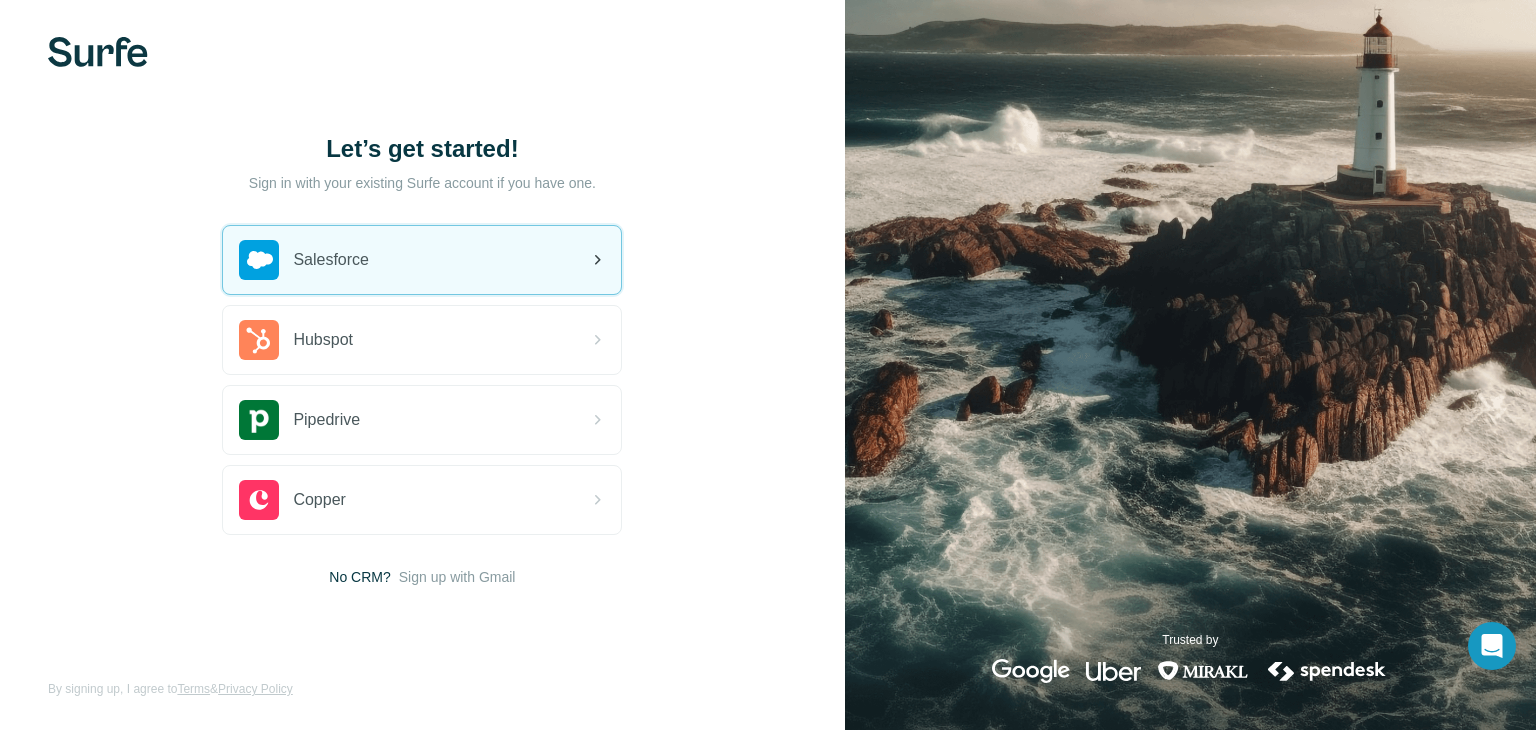 click on "Salesforce" at bounding box center [422, 260] 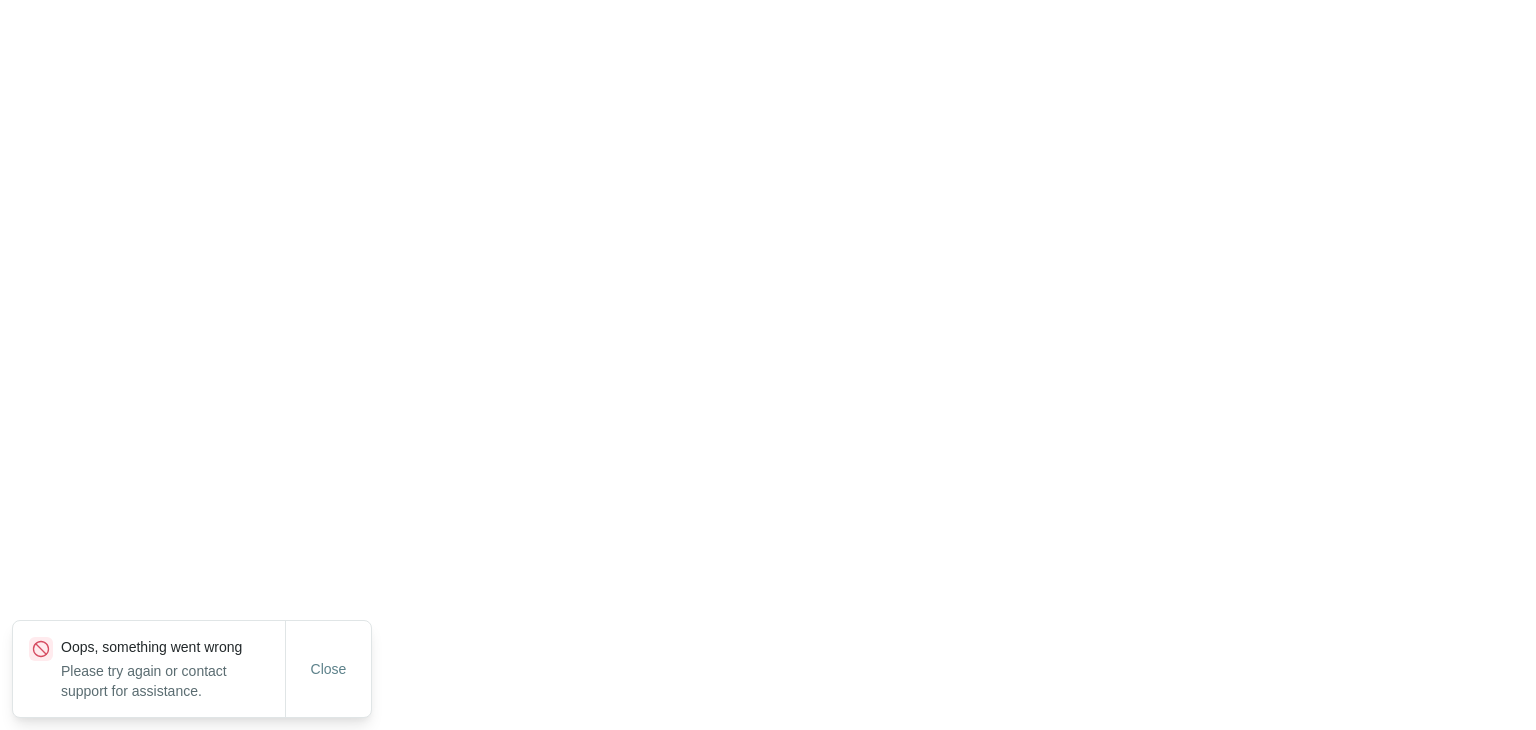 scroll, scrollTop: 0, scrollLeft: 0, axis: both 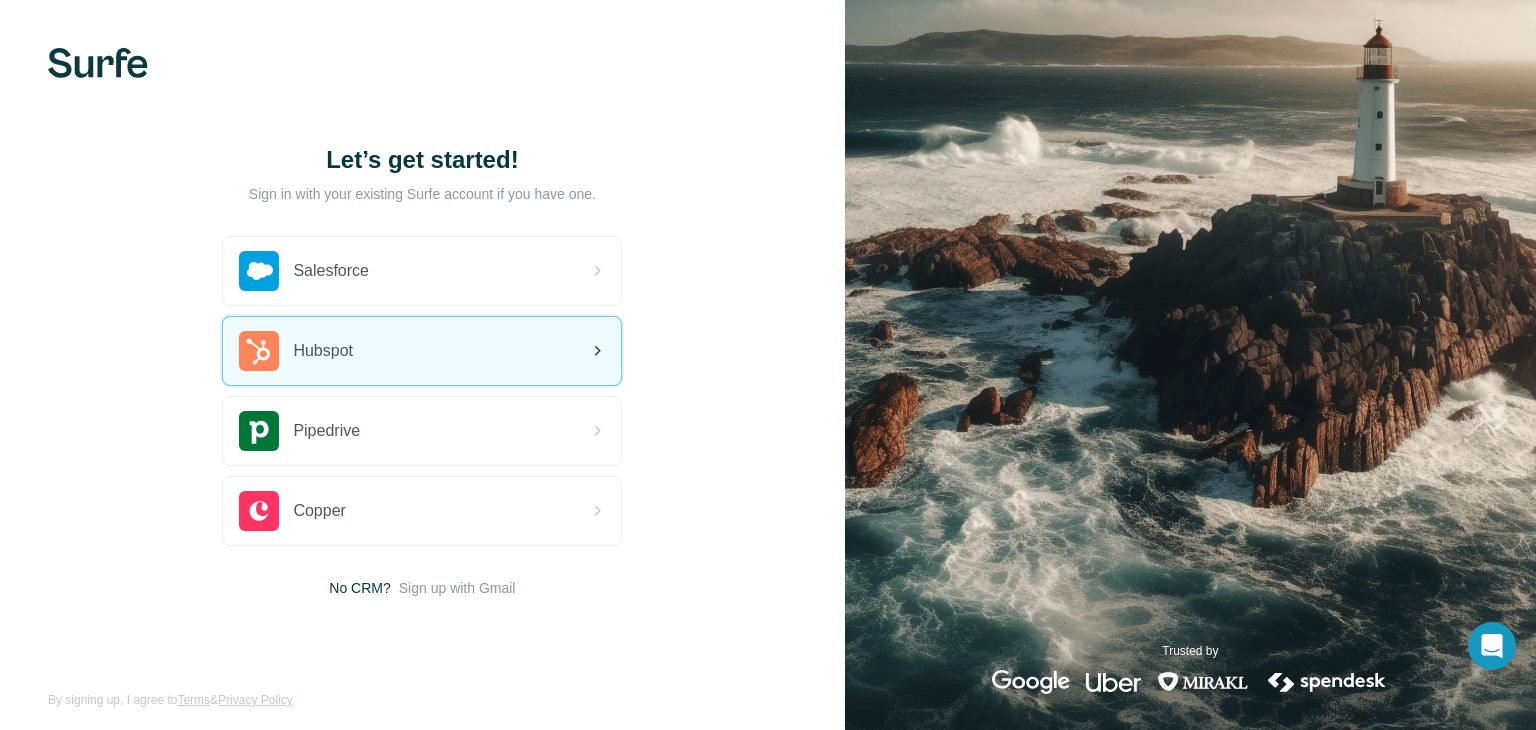 click 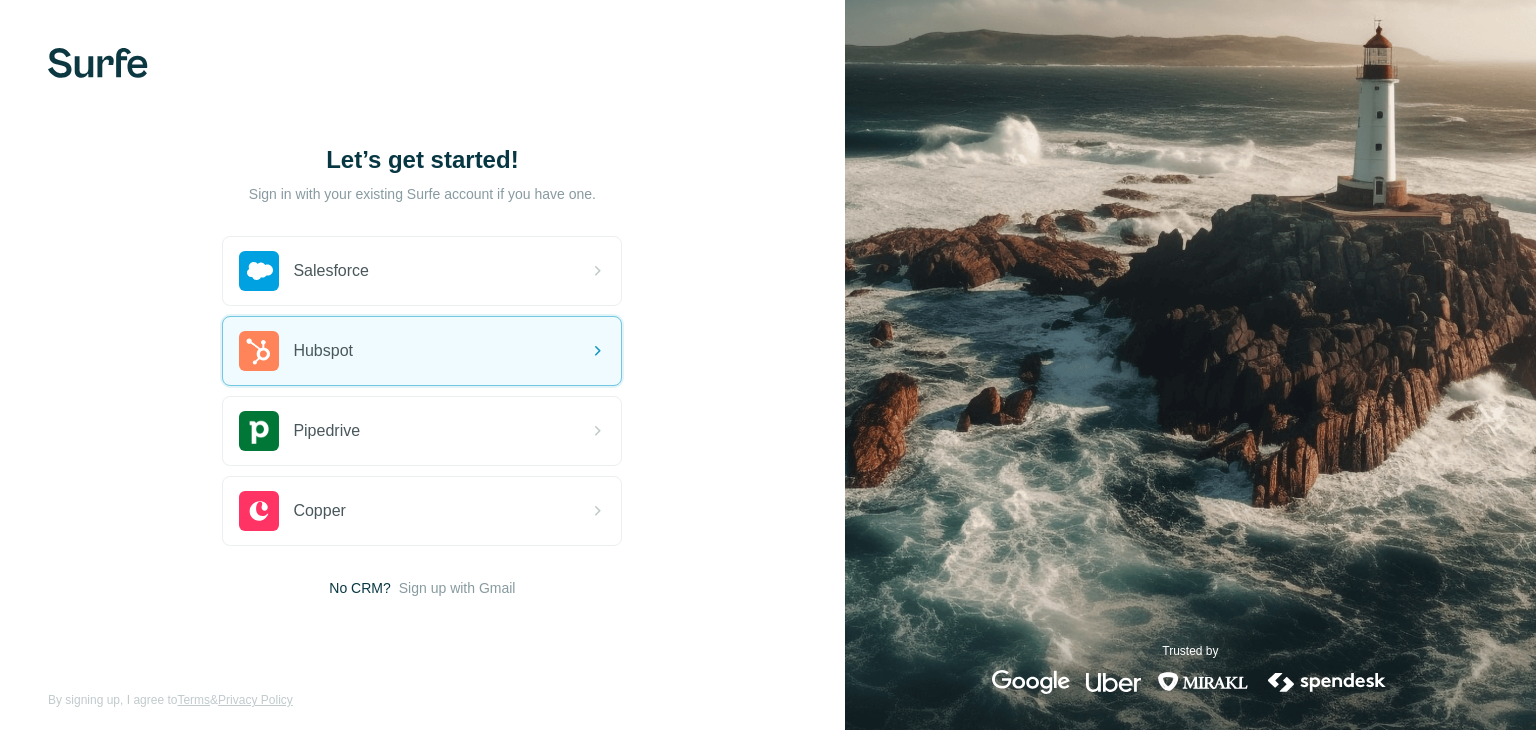 scroll, scrollTop: 0, scrollLeft: 0, axis: both 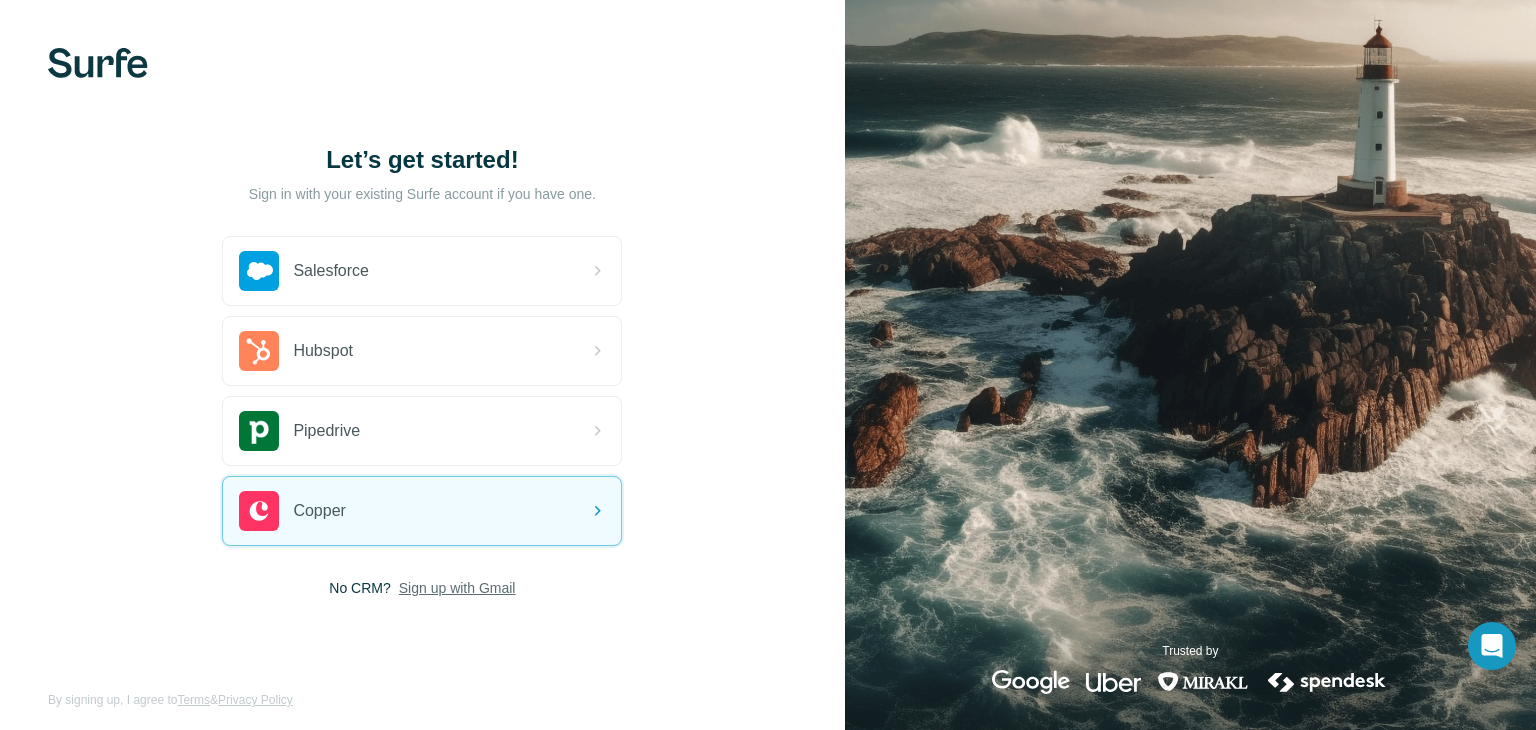click on "Sign up with Gmail" at bounding box center [457, 588] 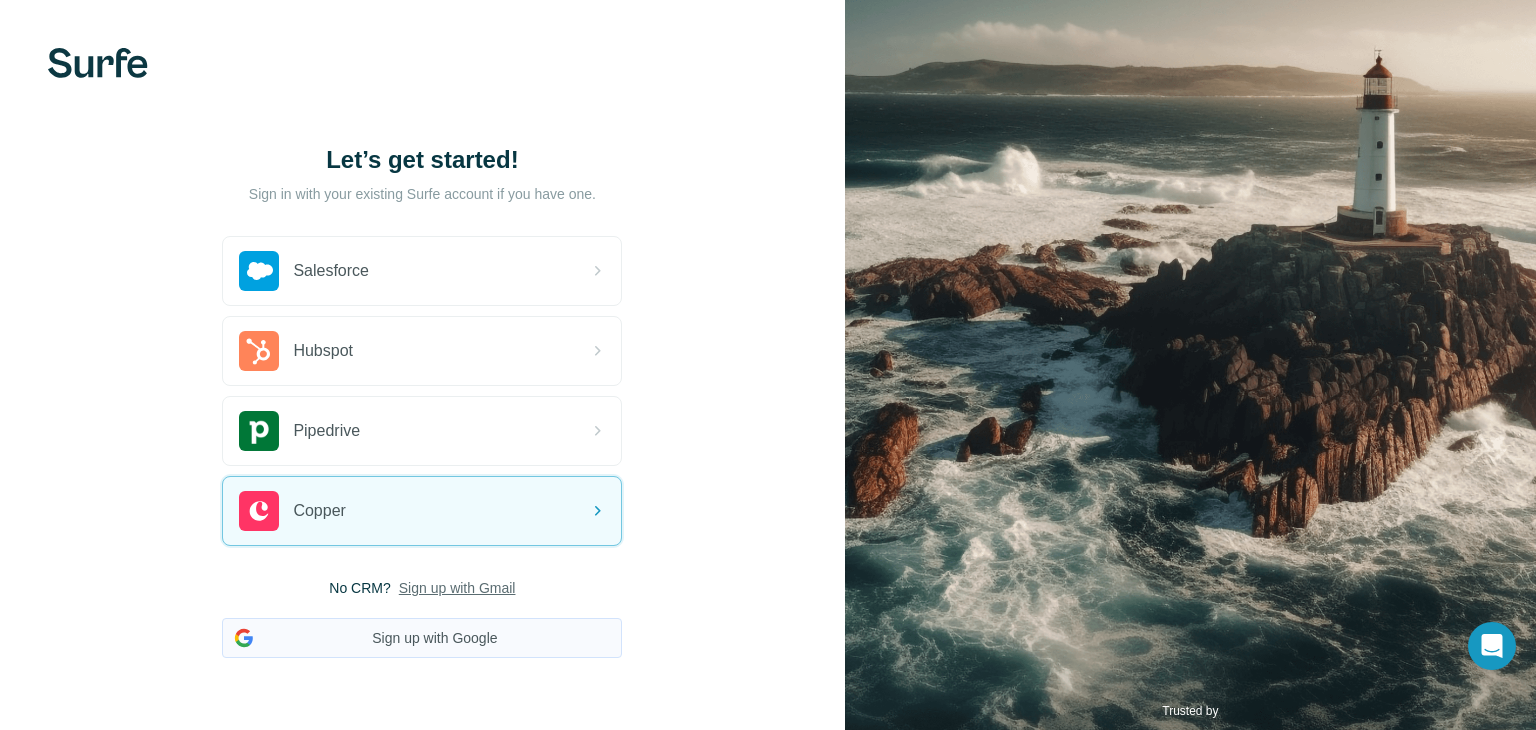 click on "Sign up with Google" at bounding box center [422, 638] 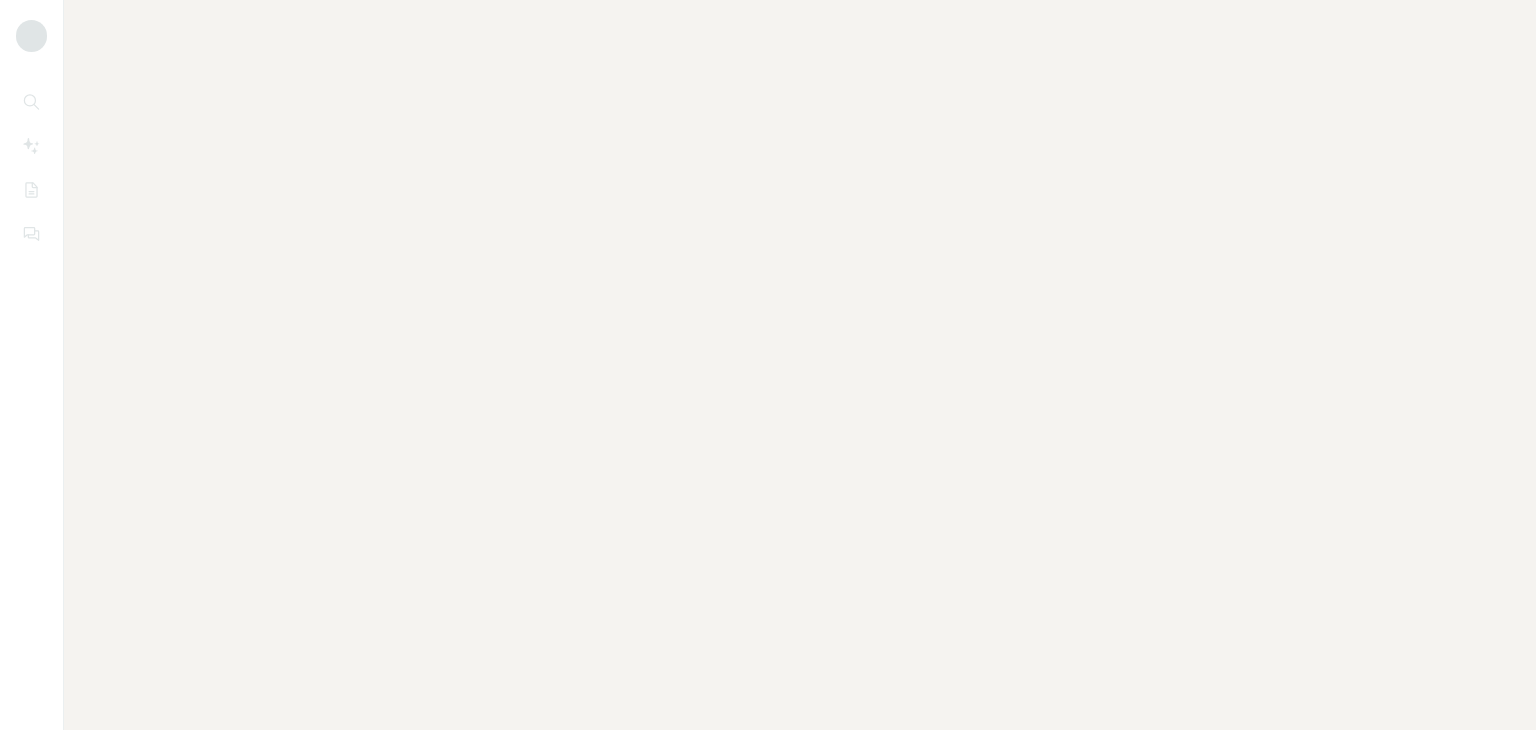 scroll, scrollTop: 0, scrollLeft: 0, axis: both 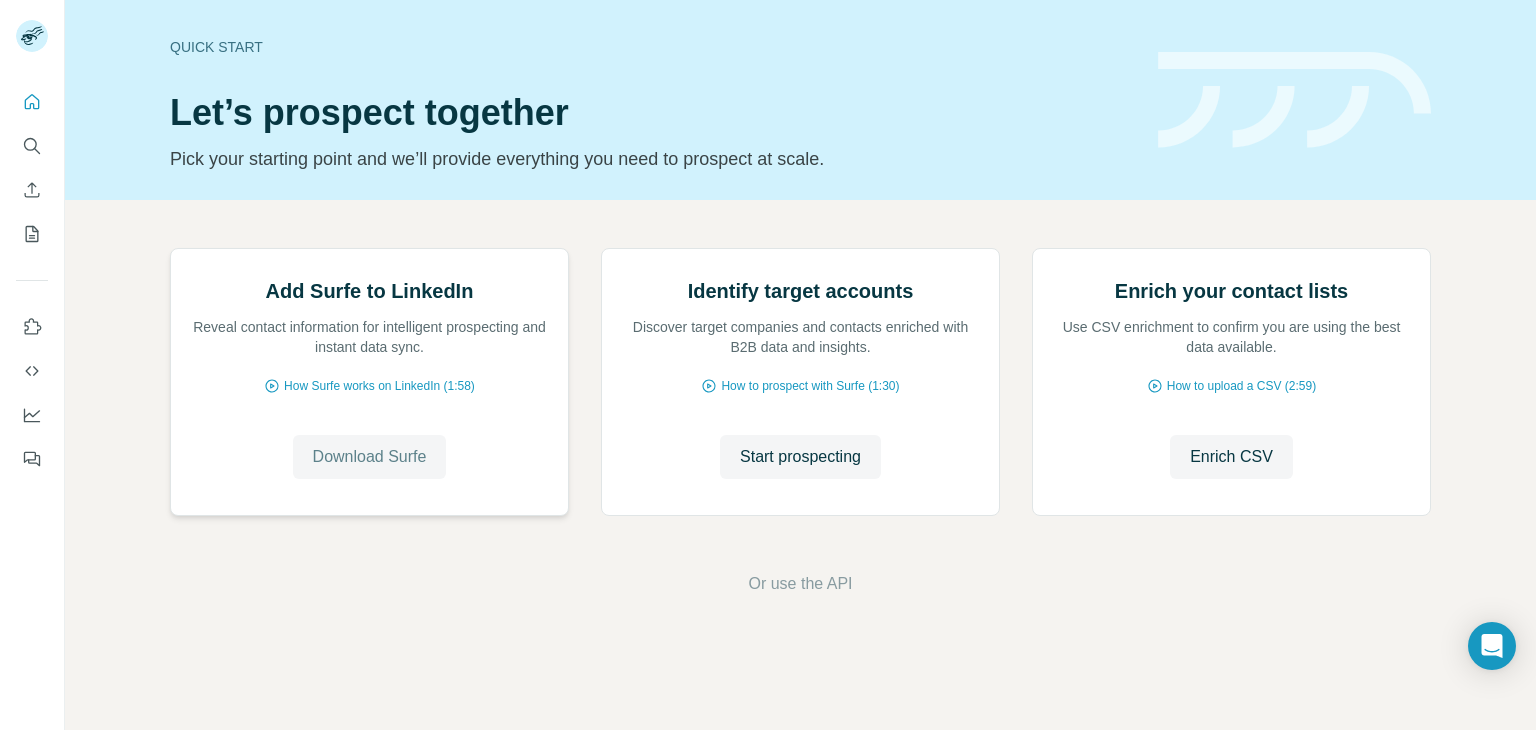 click on "Download Surfe" at bounding box center (370, 457) 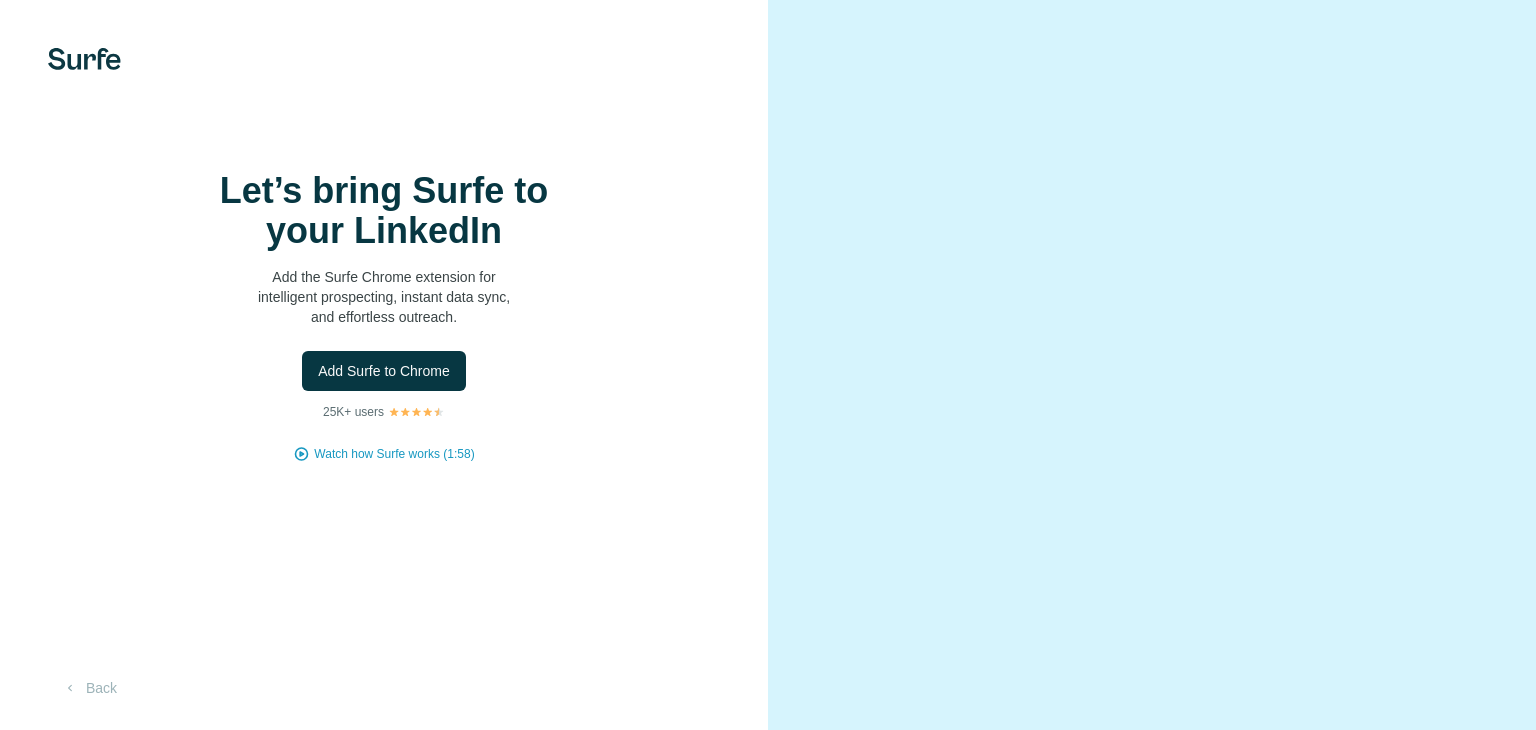 scroll, scrollTop: 0, scrollLeft: 0, axis: both 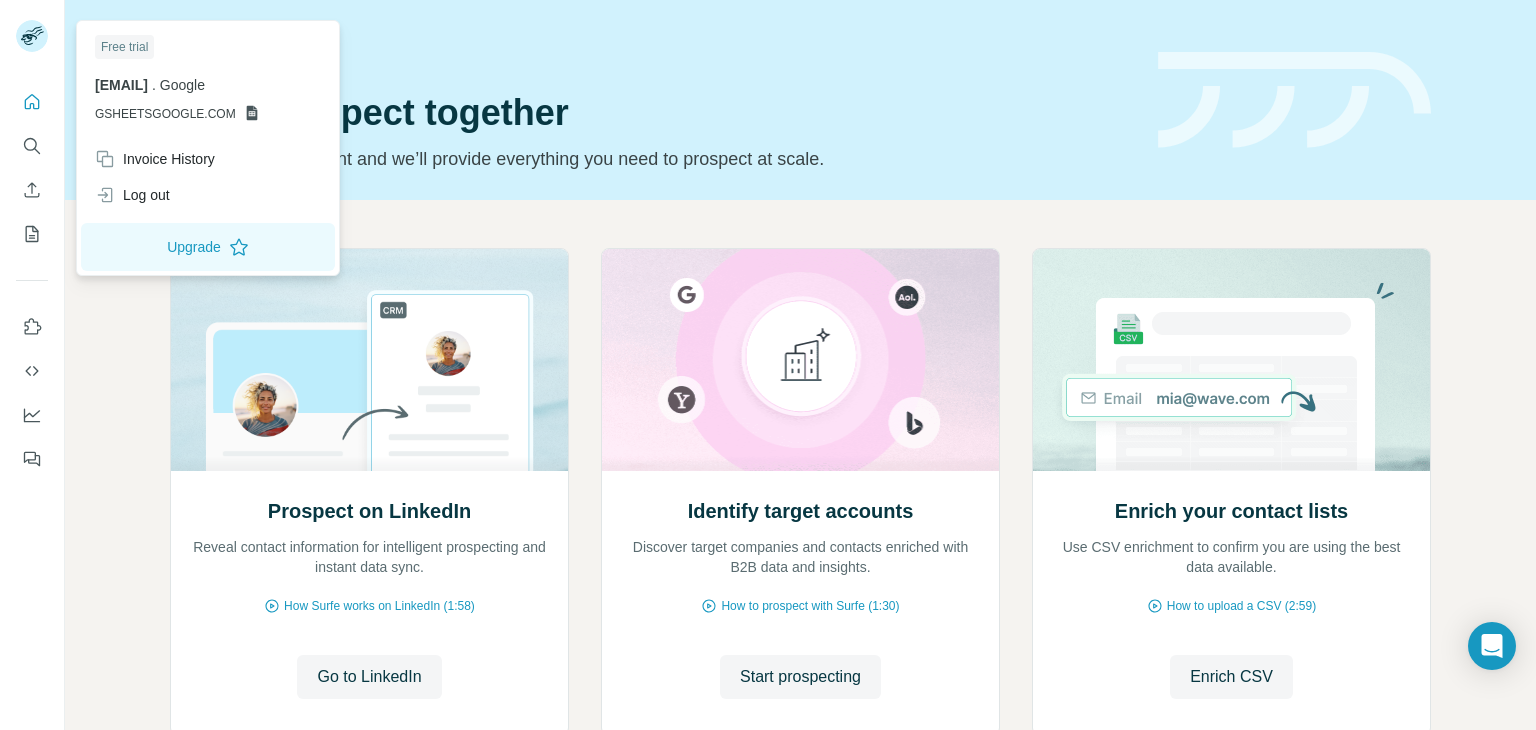 click 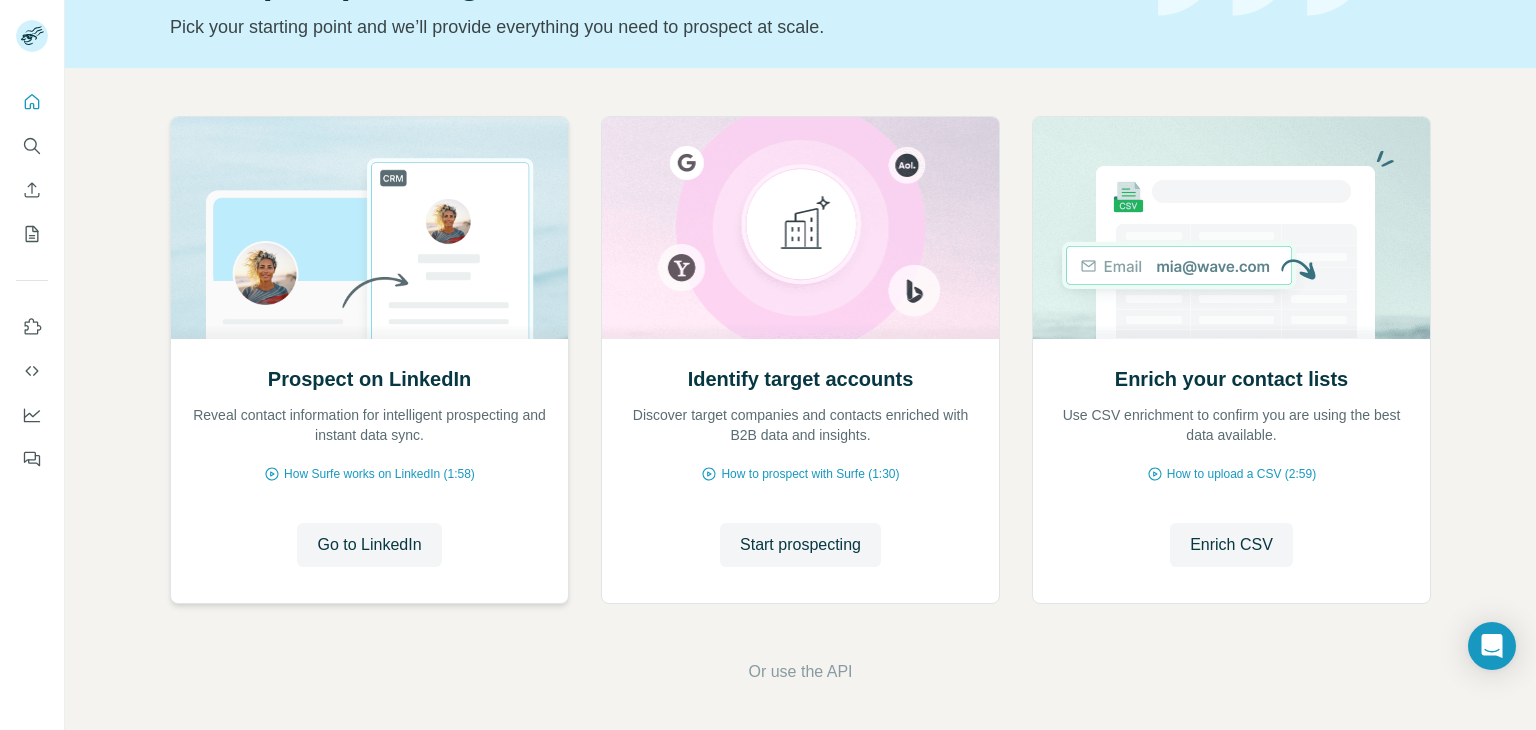 scroll, scrollTop: 134, scrollLeft: 0, axis: vertical 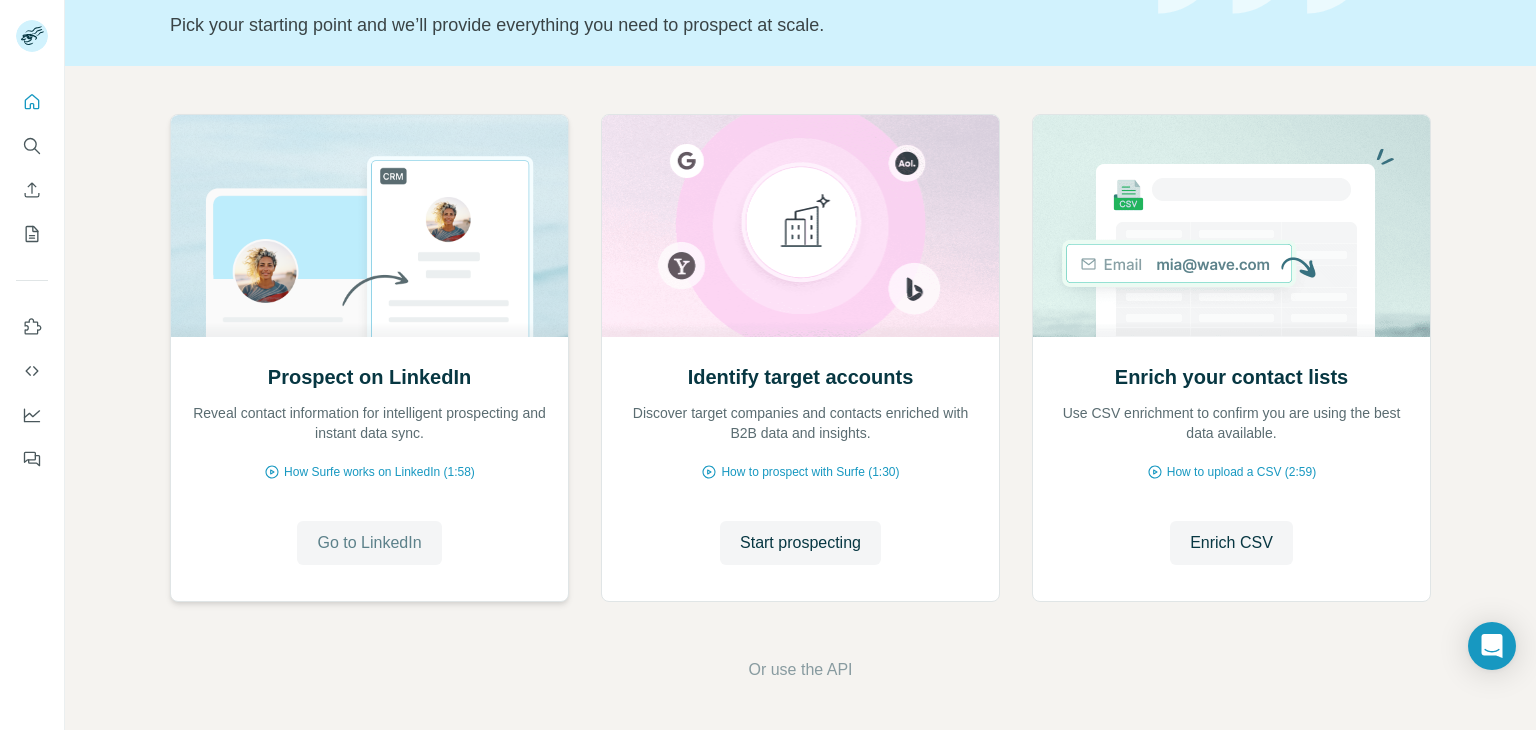 click on "Go to LinkedIn" at bounding box center (369, 543) 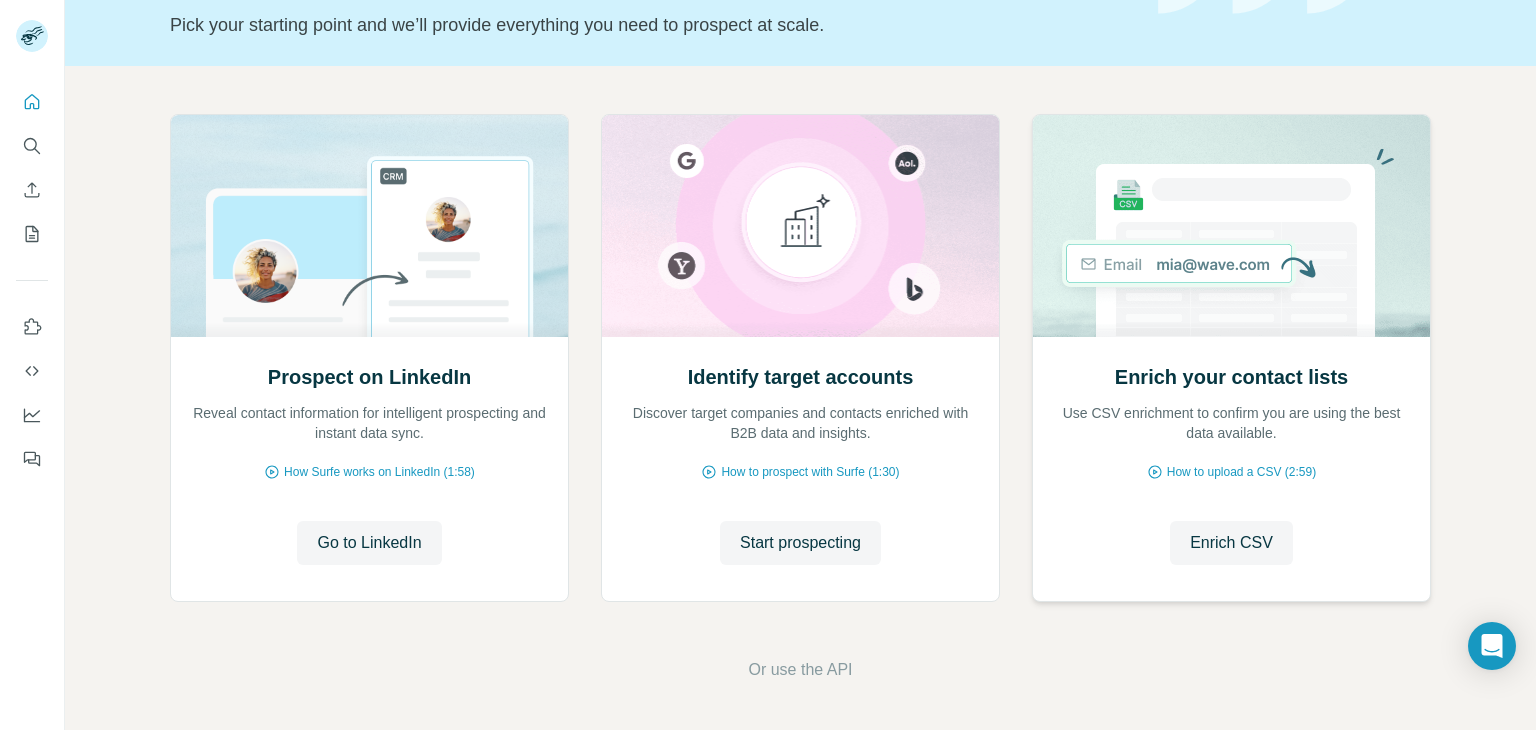 click on "Enrich CSV" at bounding box center (1231, 543) 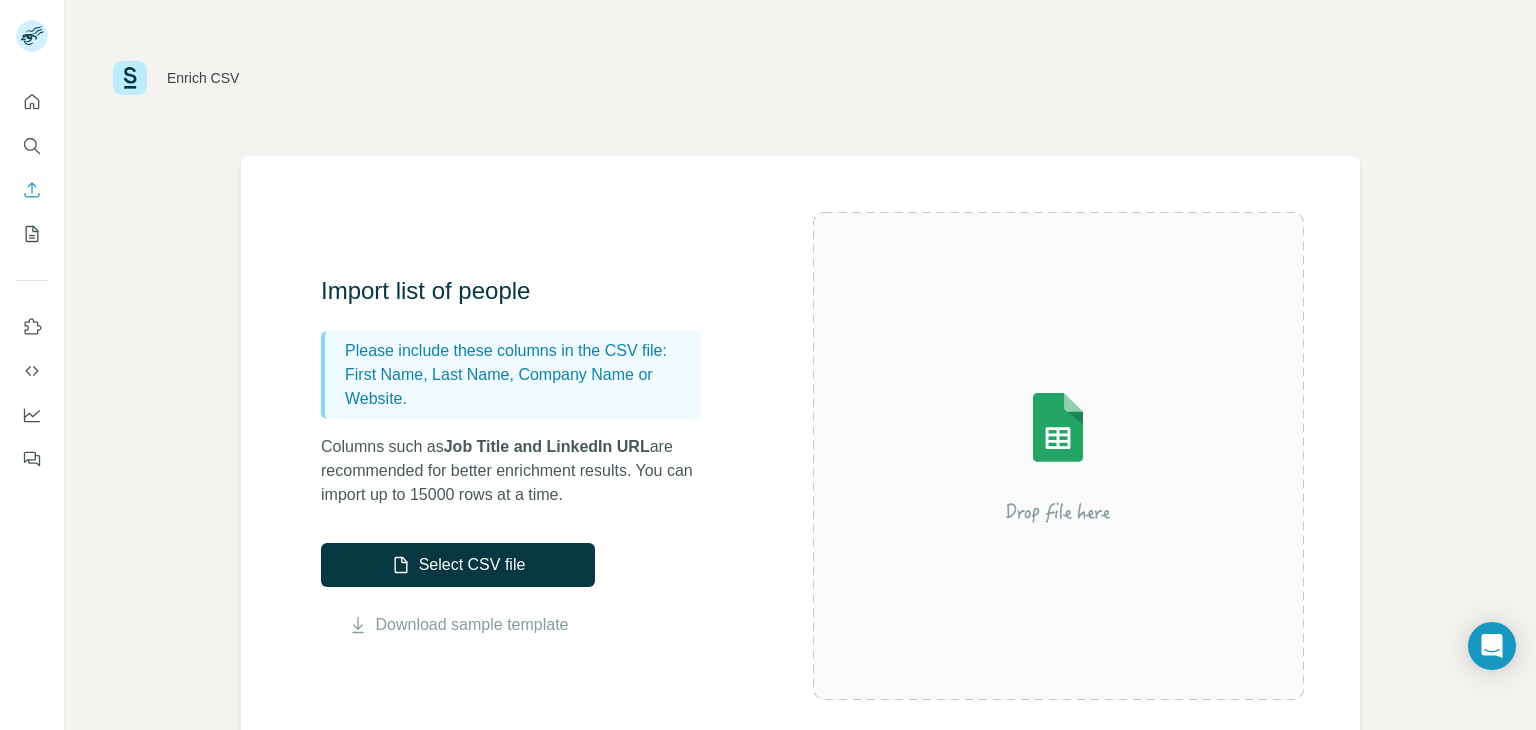 click at bounding box center [1059, 456] 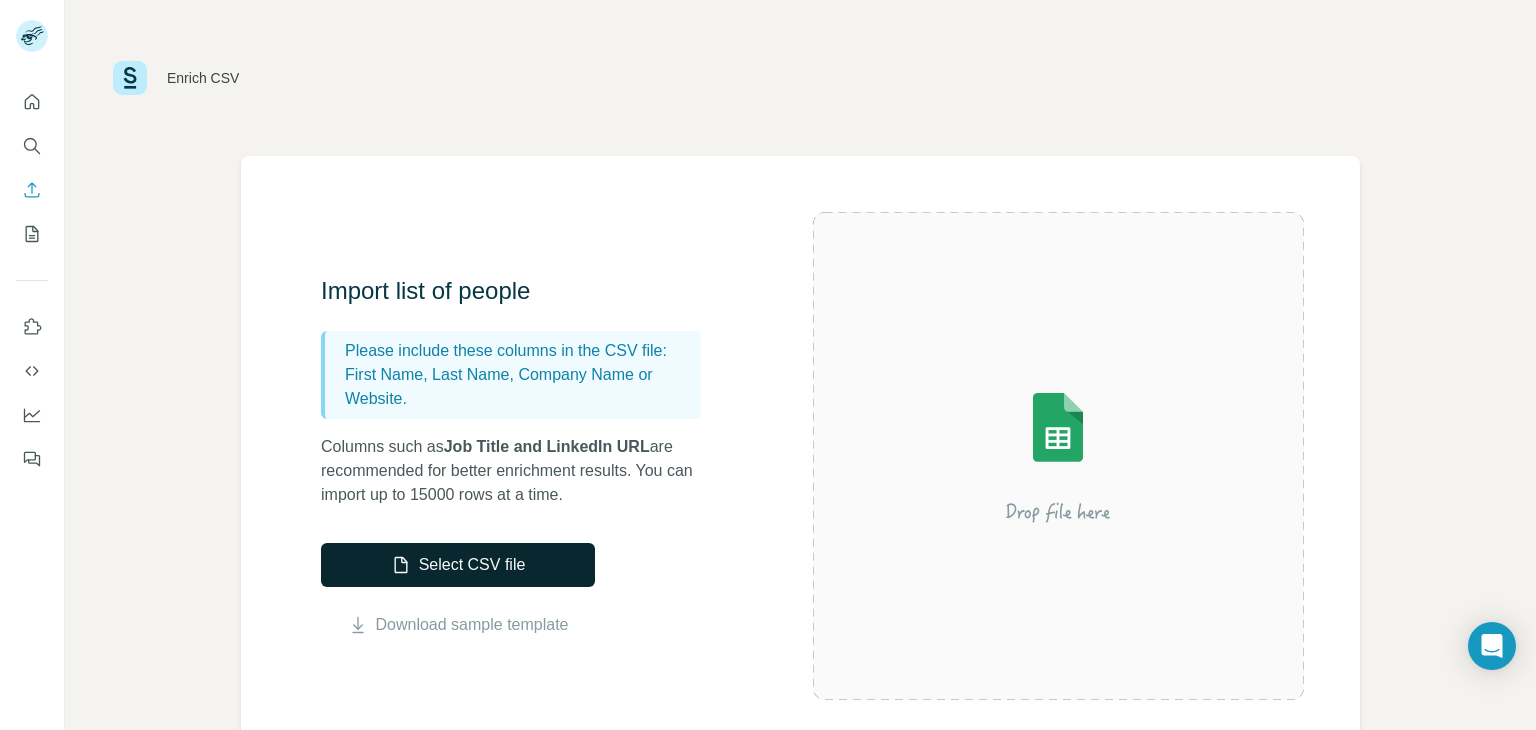 click on "Select CSV file" at bounding box center [458, 565] 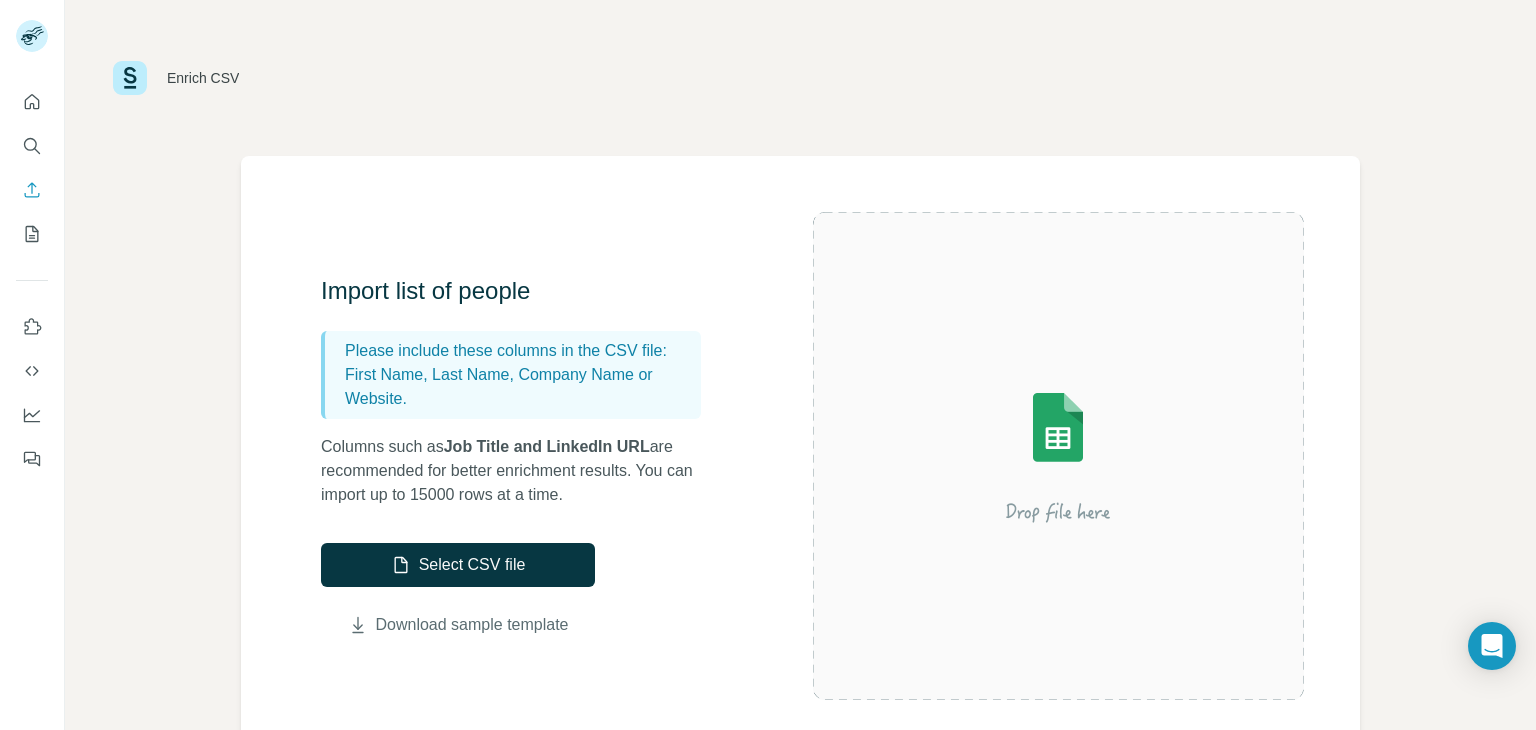 click on "Download sample template" at bounding box center [472, 625] 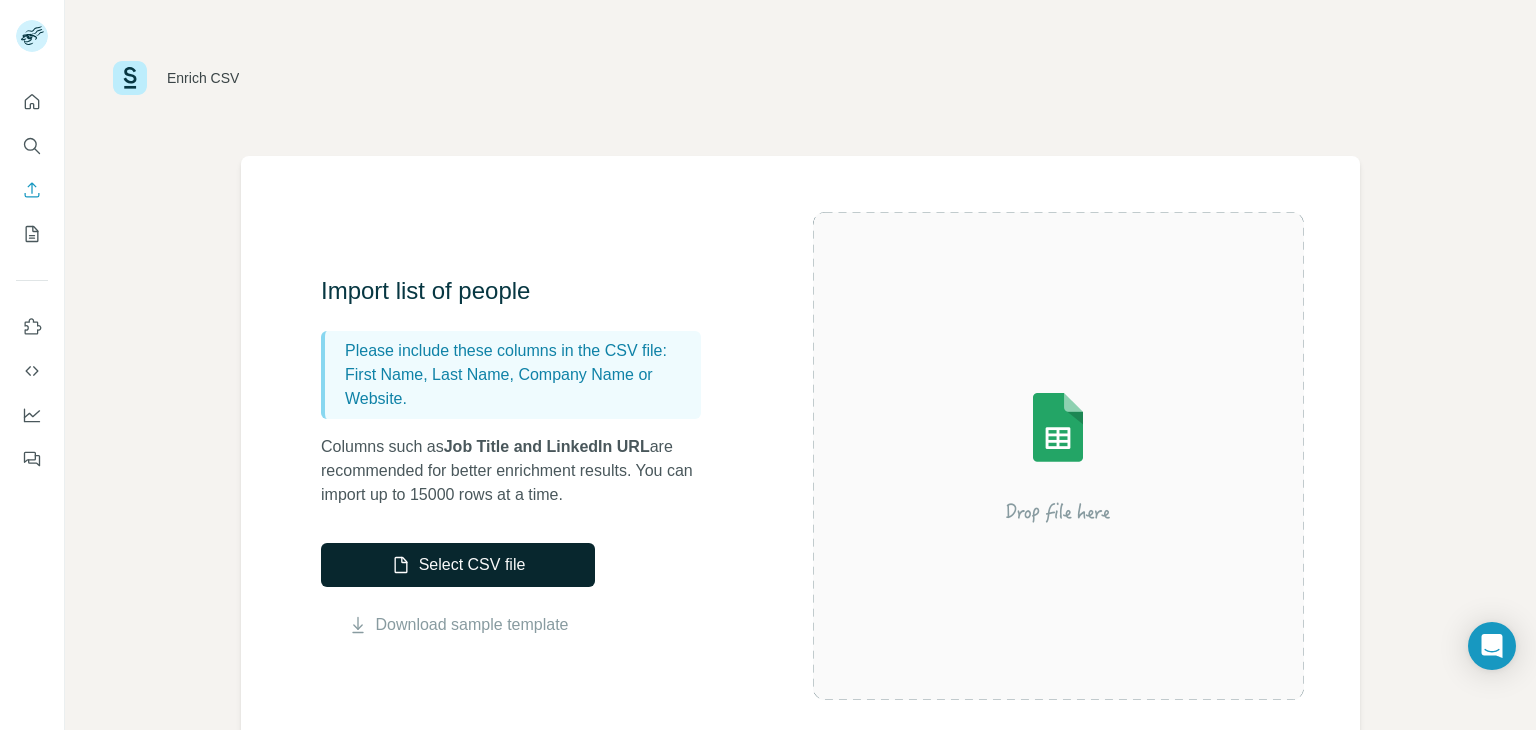 click on "Select CSV file" at bounding box center [458, 565] 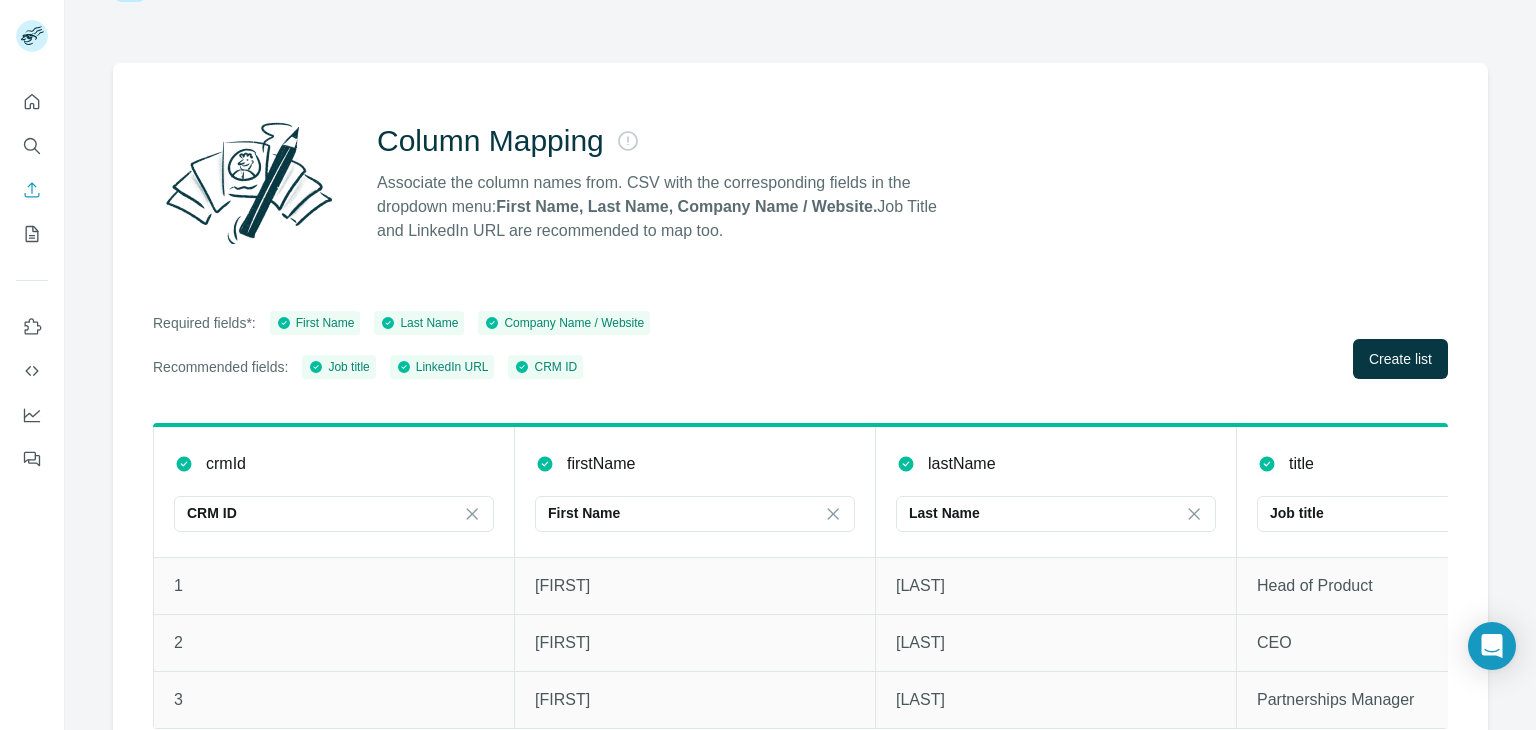 scroll, scrollTop: 127, scrollLeft: 0, axis: vertical 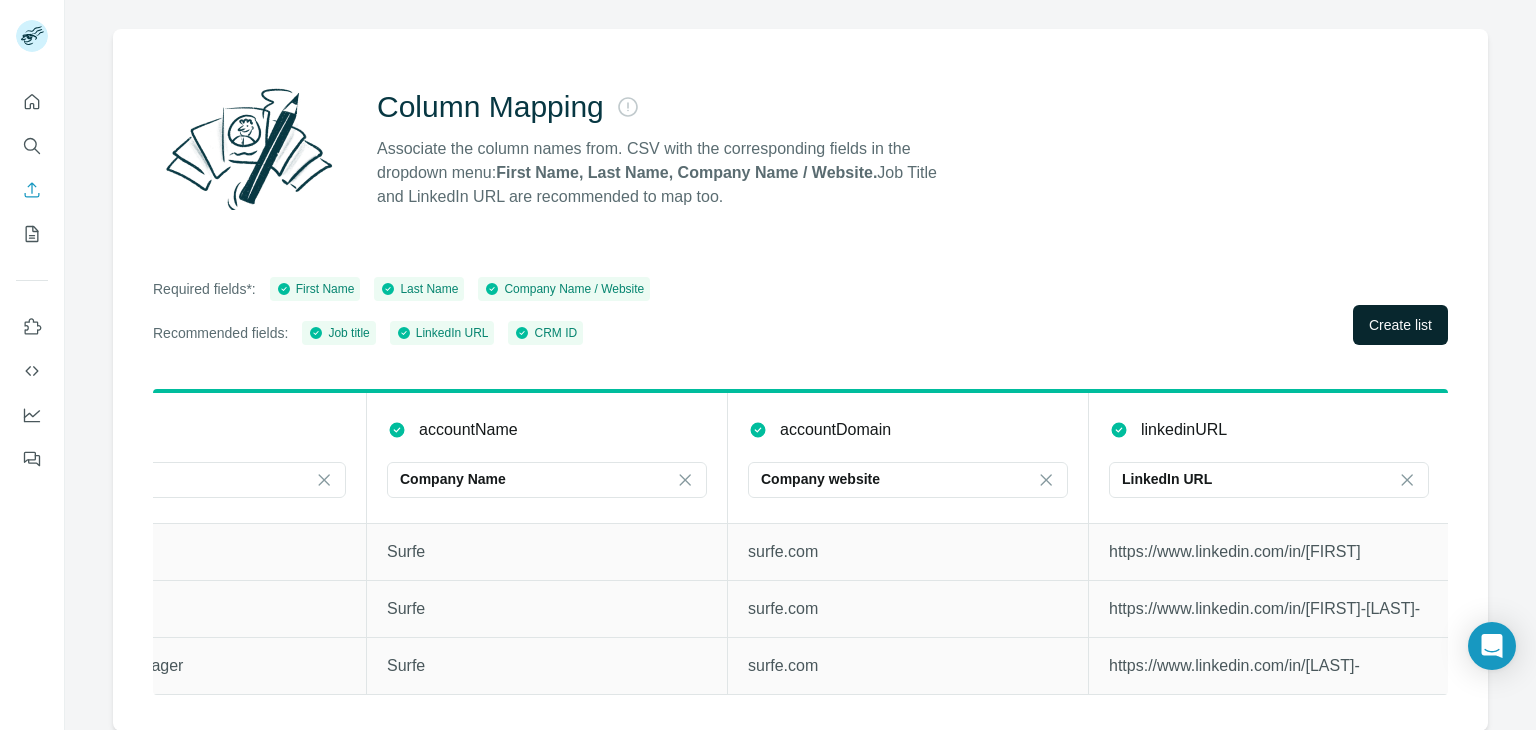 click on "Create list" at bounding box center [1400, 325] 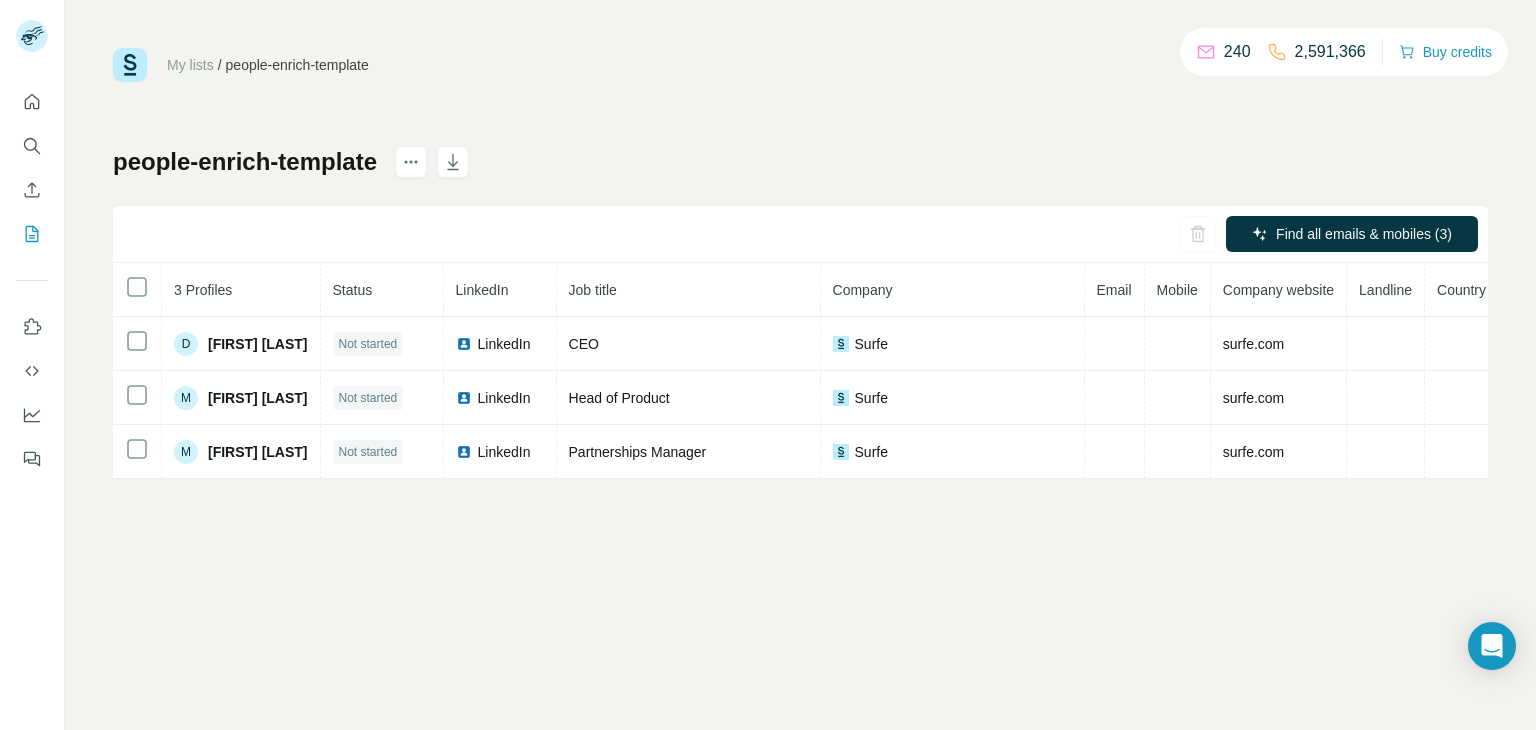click on "D [FIRST] [LAST] Not started LinkedIn CEO Surfe surfe.com M [FIRST] [LAST] Not started LinkedIn Head of Product Surfe surfe.com M [FIRST] [LAST] Not started LinkedIn Partnerships Manager Surfe surfe.com" at bounding box center [800, 312] 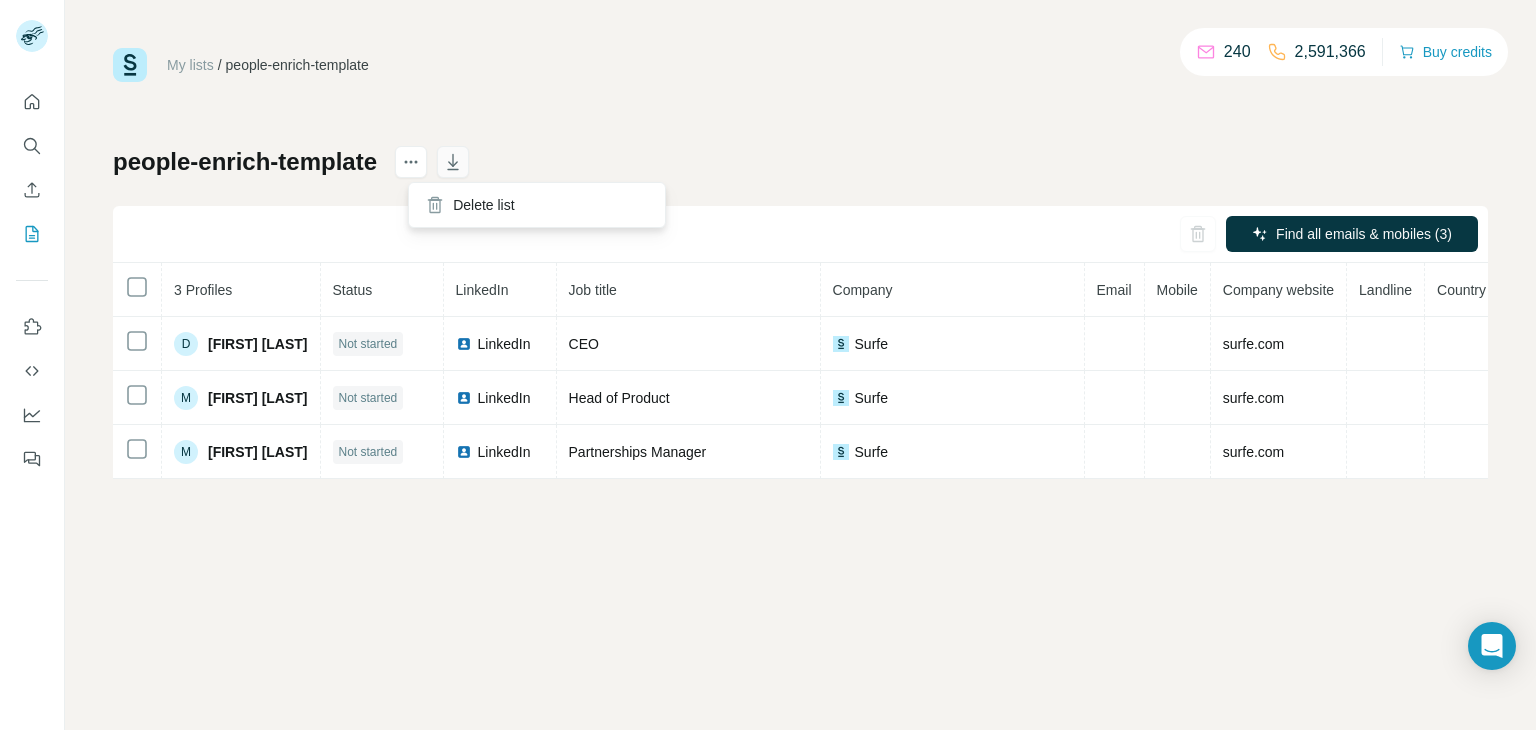 click on "Find all emails & mobiles (3)" at bounding box center (800, 234) 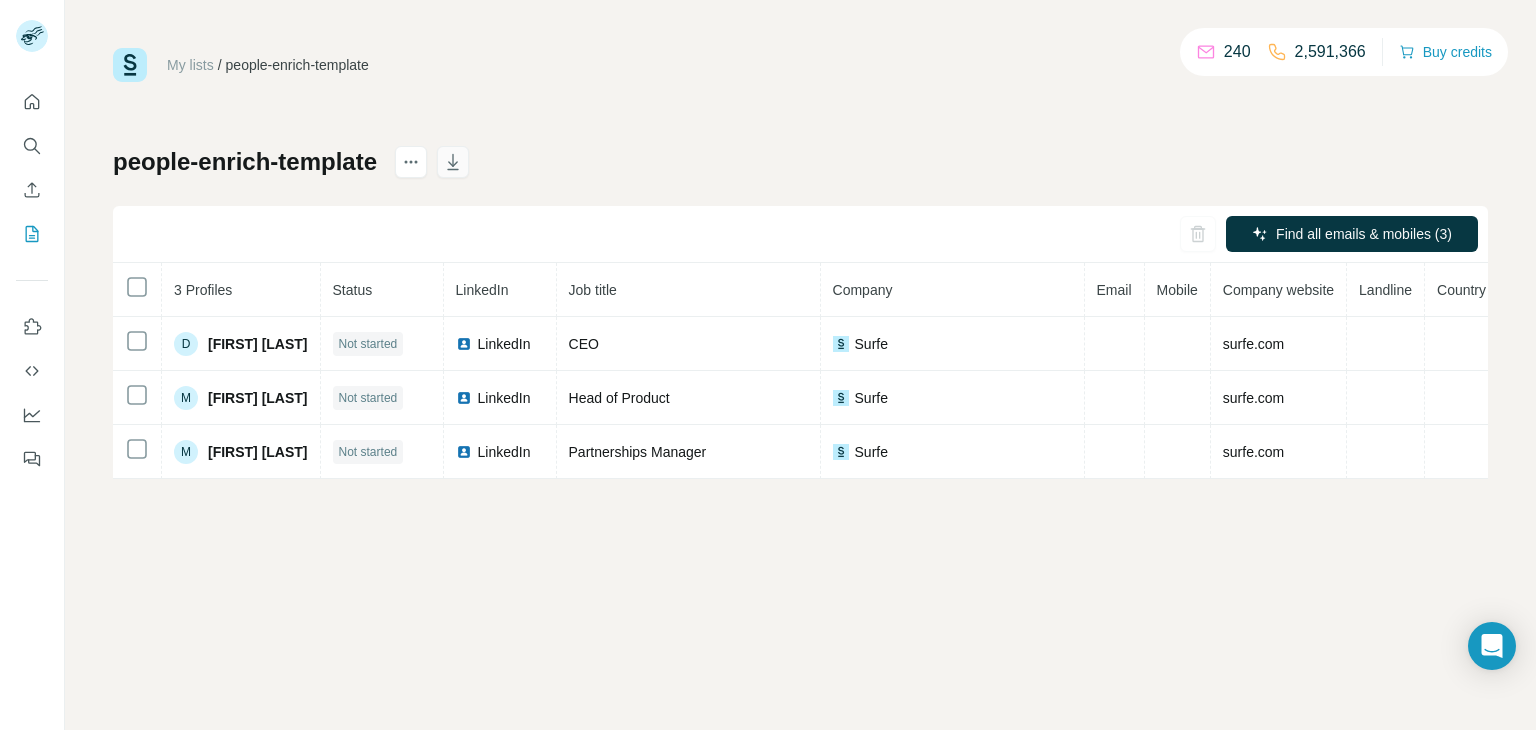 click 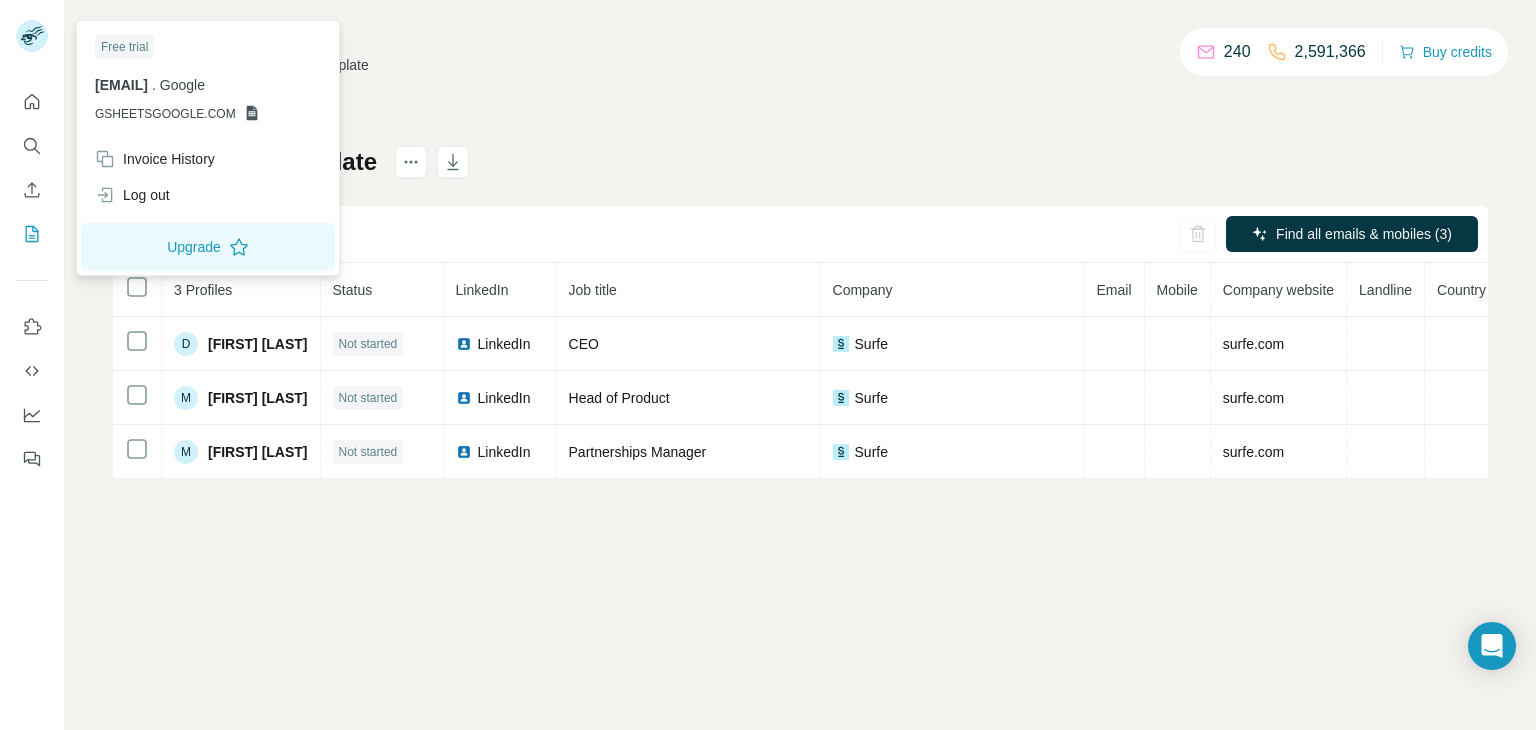 click 